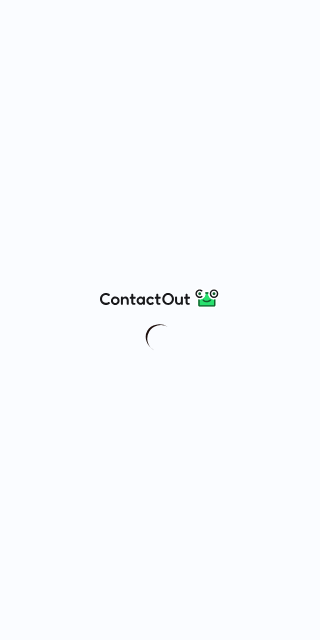 scroll, scrollTop: 0, scrollLeft: 0, axis: both 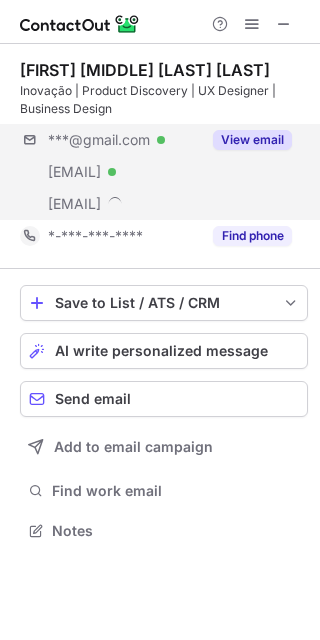 click on "***@gmail.com Verified ***@yahoo.com.br Verified ***@calcadosbeirario.com.br View email" at bounding box center (164, 172) 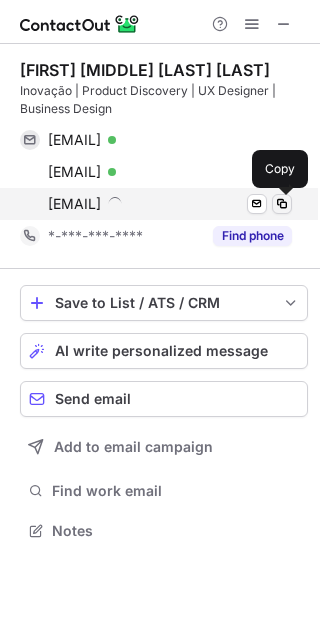 click at bounding box center [282, 204] 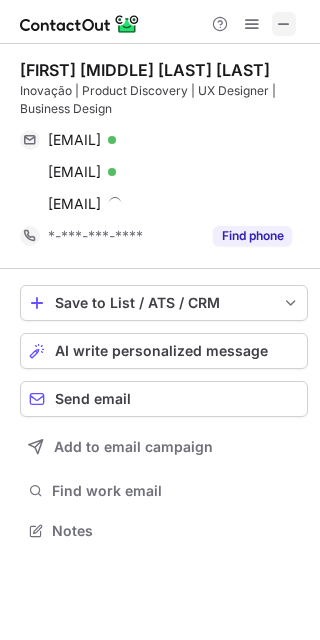 click at bounding box center (284, 24) 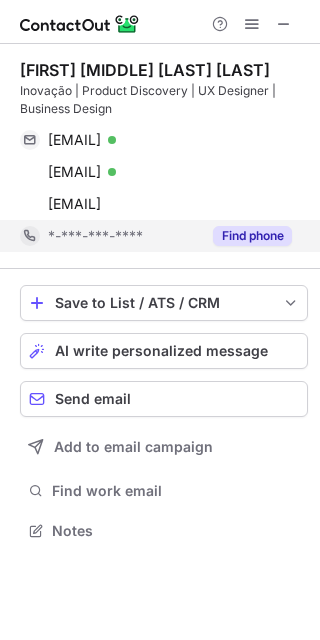 click on "Find phone" at bounding box center (252, 236) 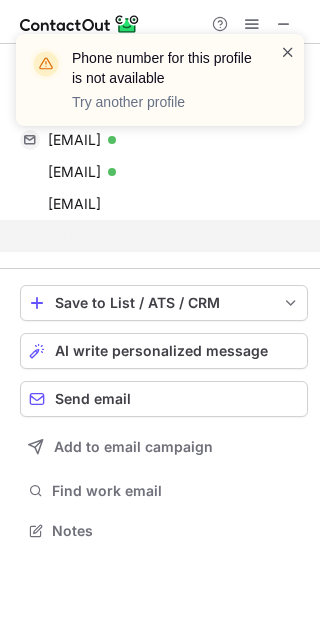 click at bounding box center (288, 52) 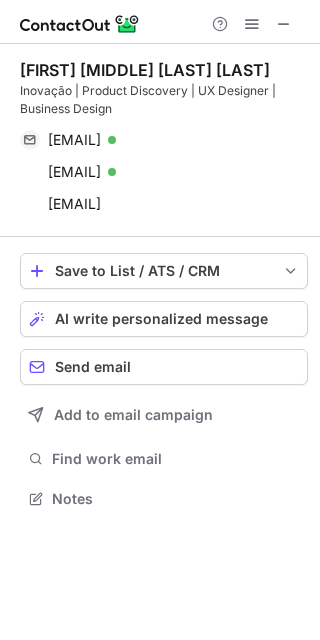 click at bounding box center [284, 24] 